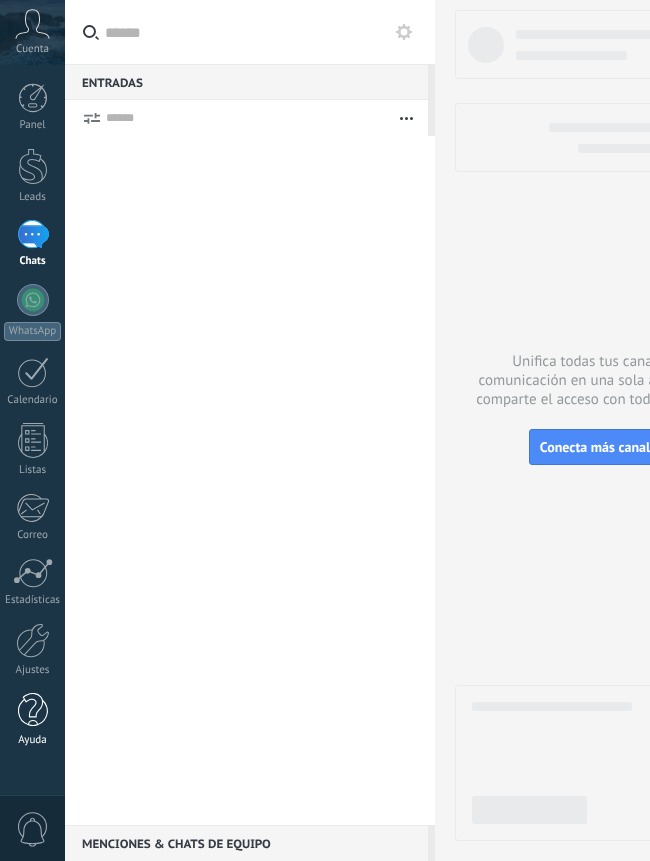 scroll, scrollTop: 0, scrollLeft: 0, axis: both 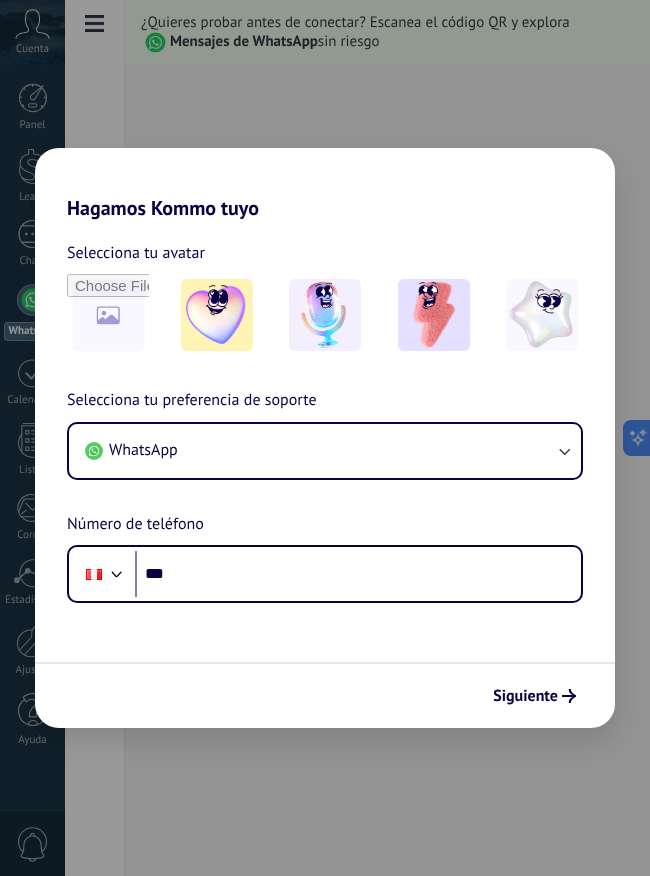 click on "Hagamos Kommo tuyo Selecciona tu avatar Selecciona tu preferencia de soporte WhatsApp Número de teléfono Phone *** Siguiente" at bounding box center [325, 438] 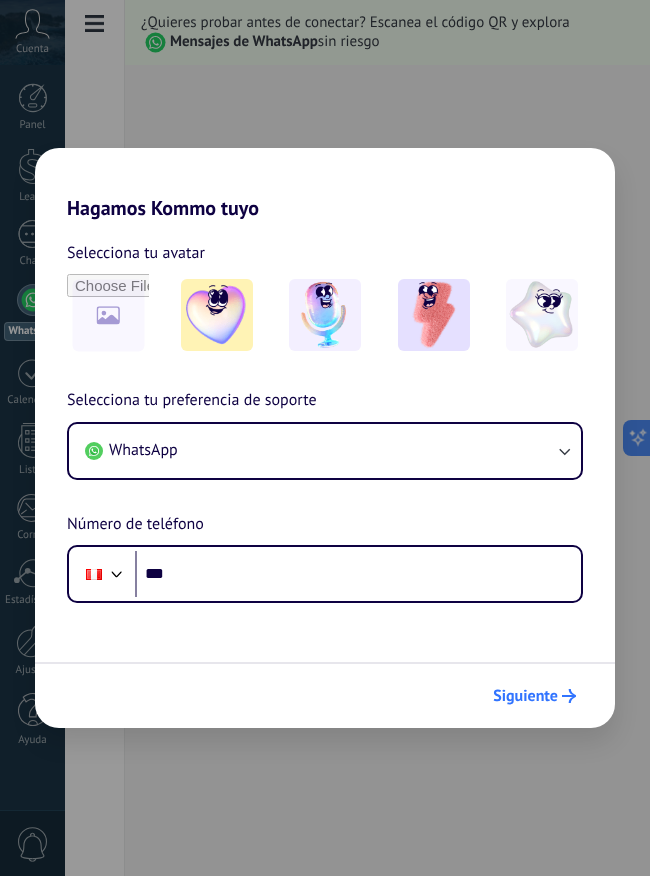 click on "Siguiente" at bounding box center (525, 696) 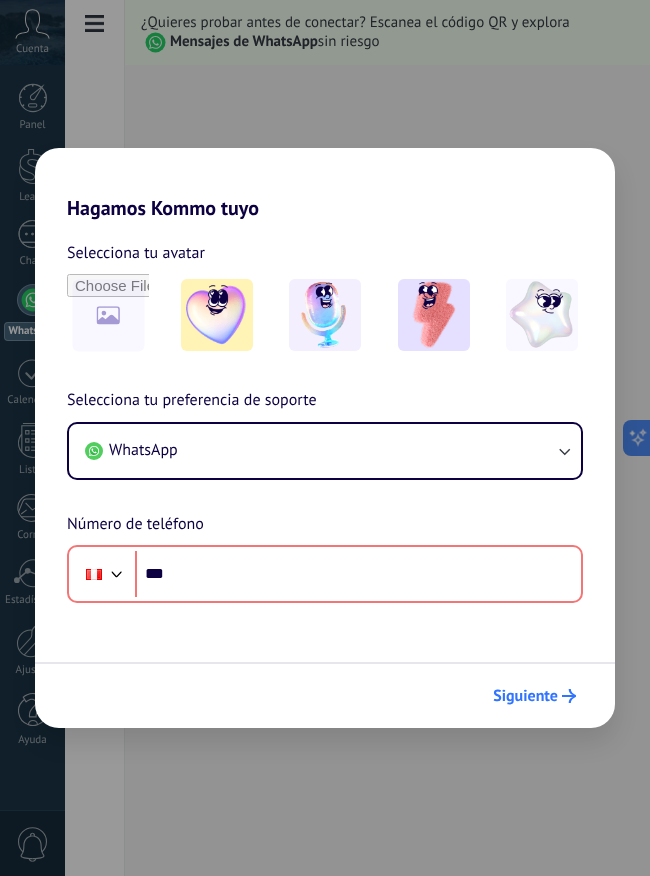 click on "Siguiente" at bounding box center [525, 696] 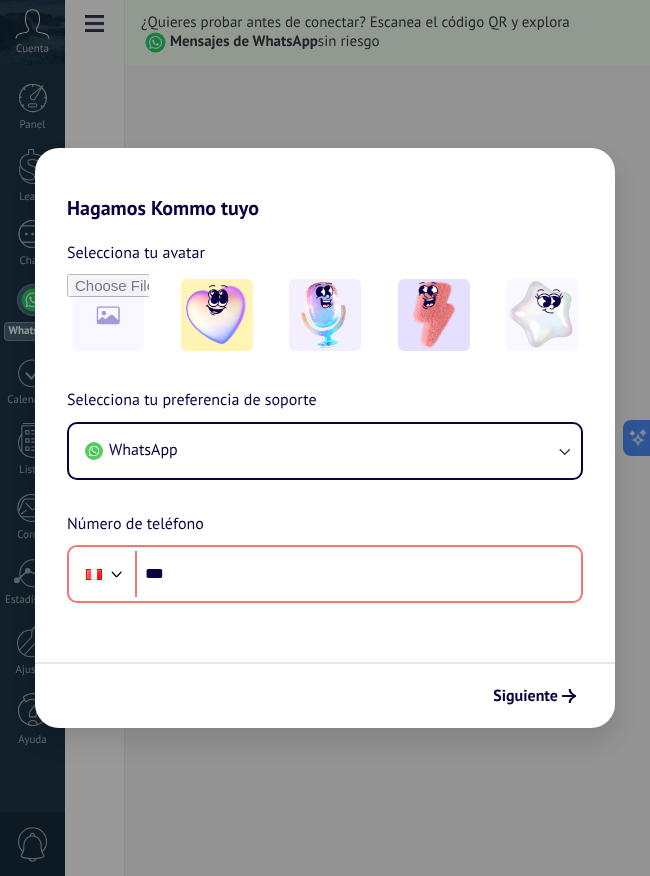 drag, startPoint x: 294, startPoint y: 745, endPoint x: 242, endPoint y: 750, distance: 52.23983 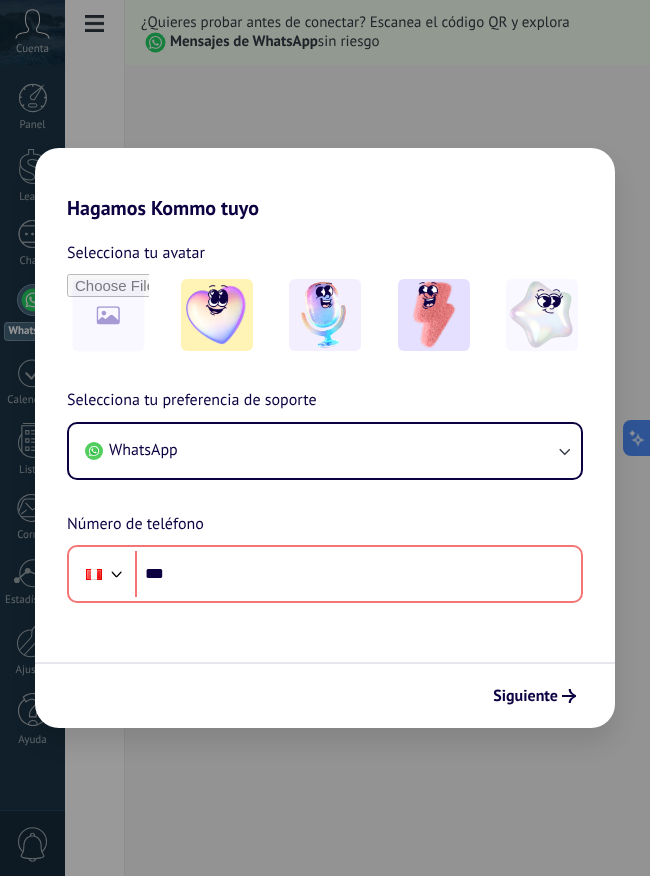 scroll, scrollTop: 0, scrollLeft: 0, axis: both 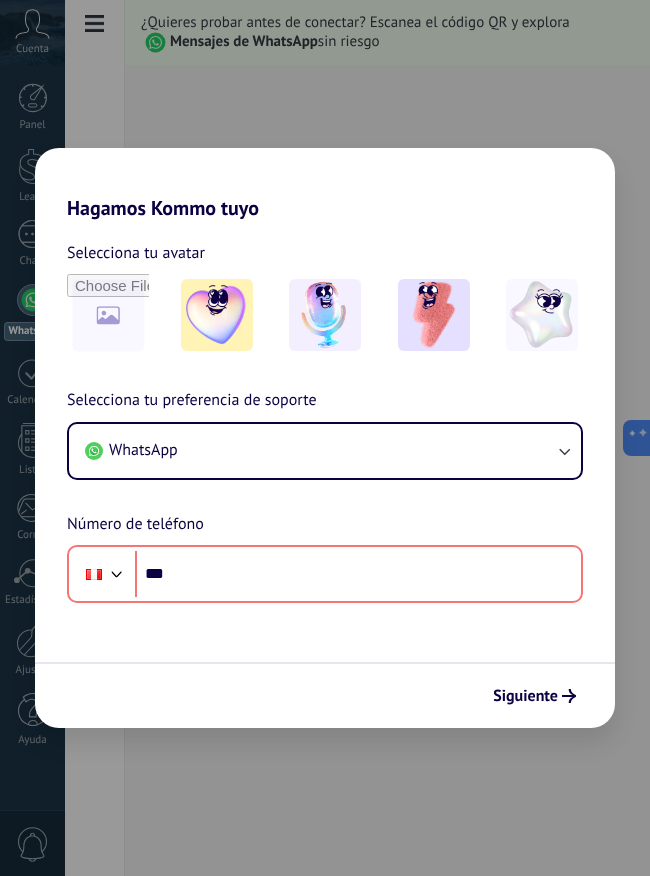 click on "Selecciona tu avatar" at bounding box center (136, 253) 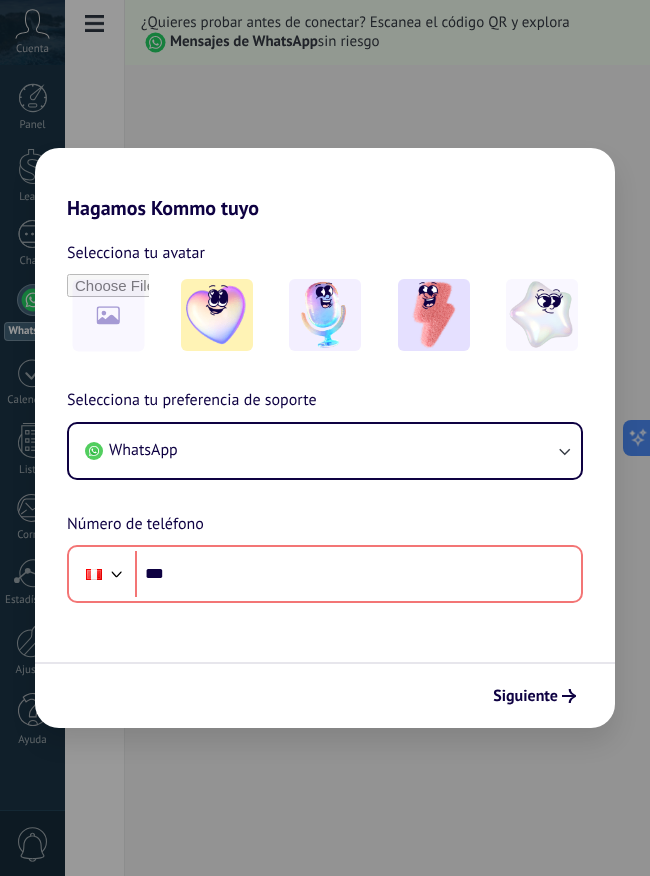 click on "Hagamos Kommo tuyo Selecciona tu avatar Selecciona tu preferencia de soporte WhatsApp Número de teléfono Phone *** Siguiente" at bounding box center (325, 438) 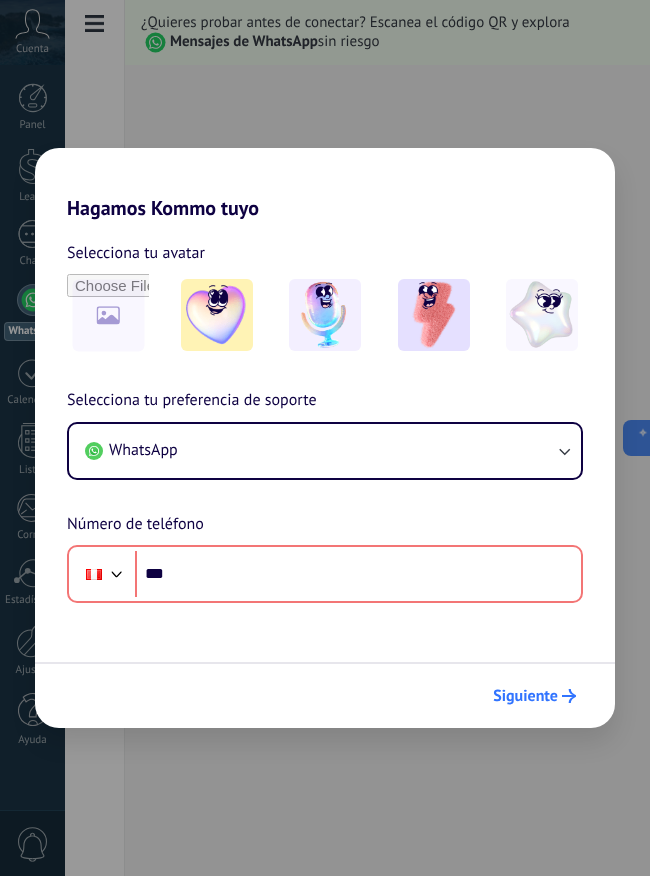 click on "Siguiente" at bounding box center [525, 696] 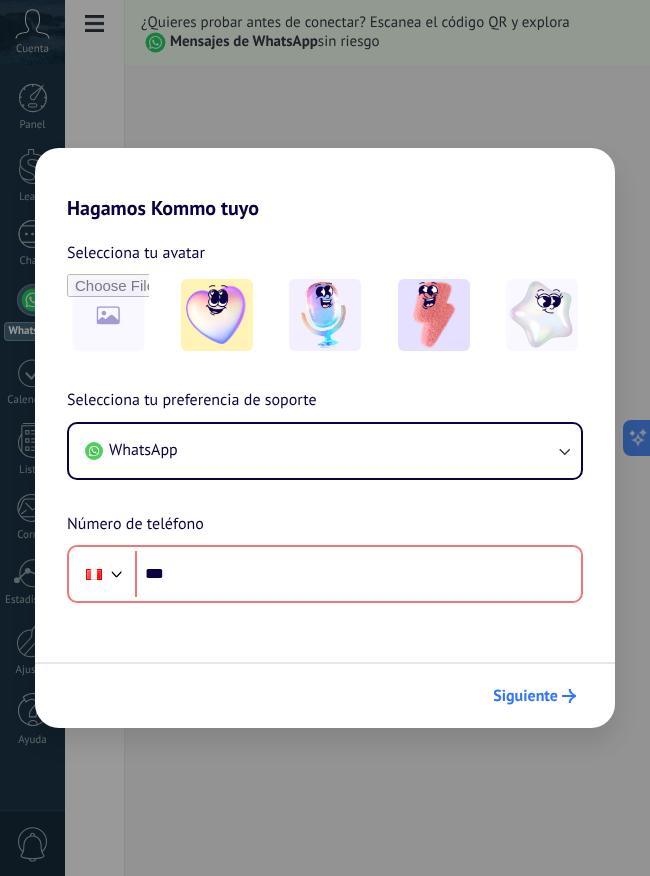click on "Siguiente" at bounding box center (525, 696) 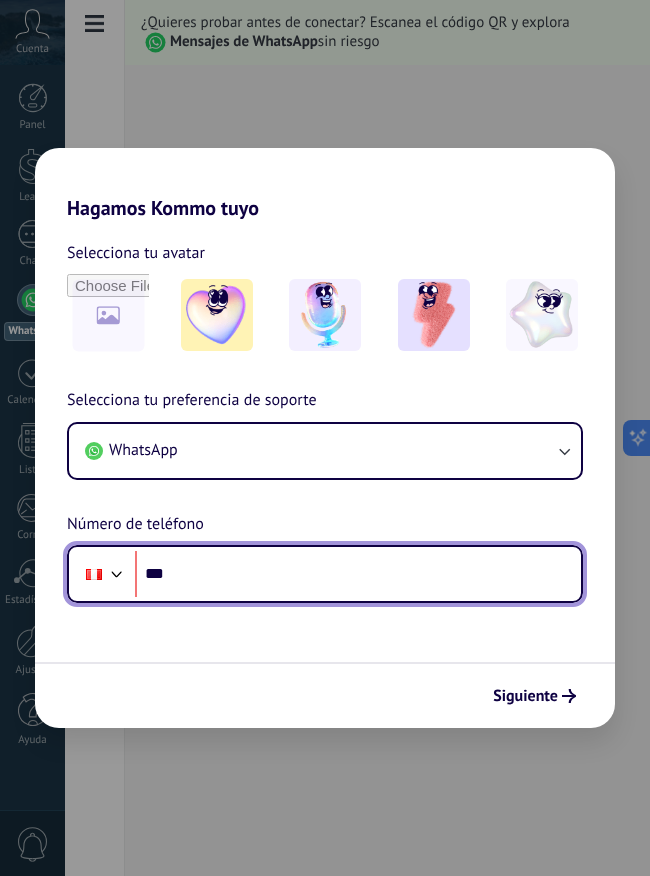 click on "***" at bounding box center [358, 574] 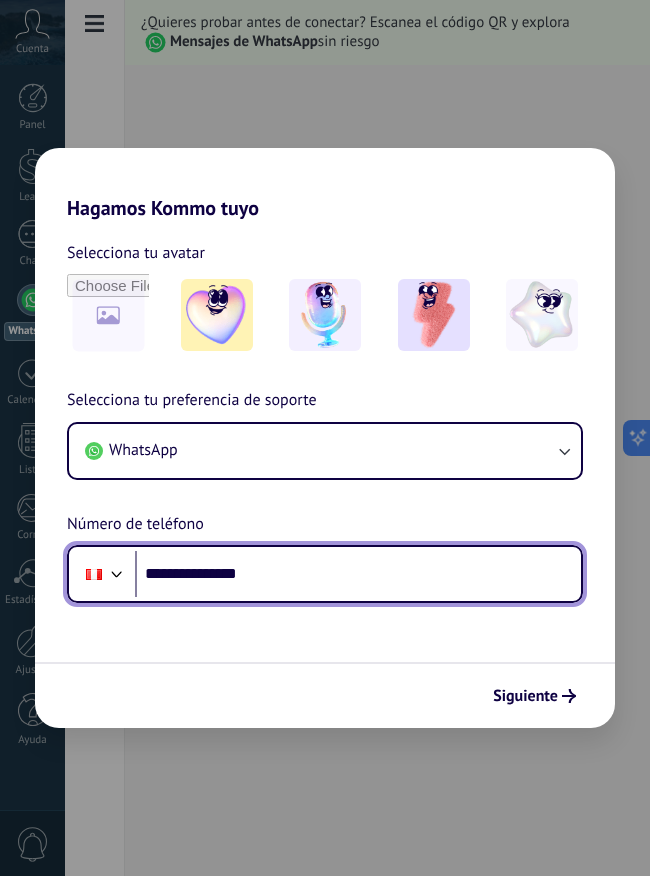 type on "**********" 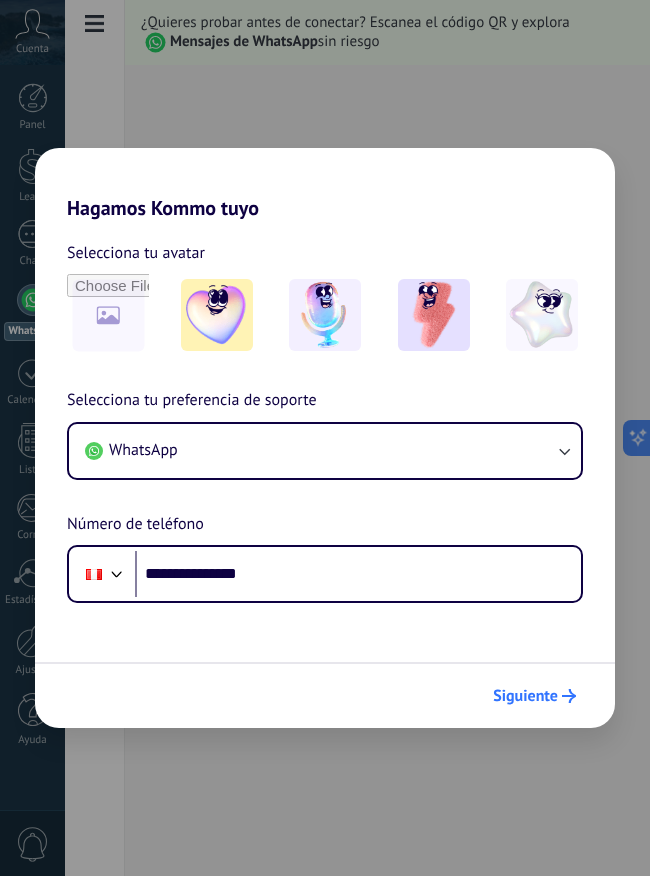 click on "Siguiente" at bounding box center (325, 695) 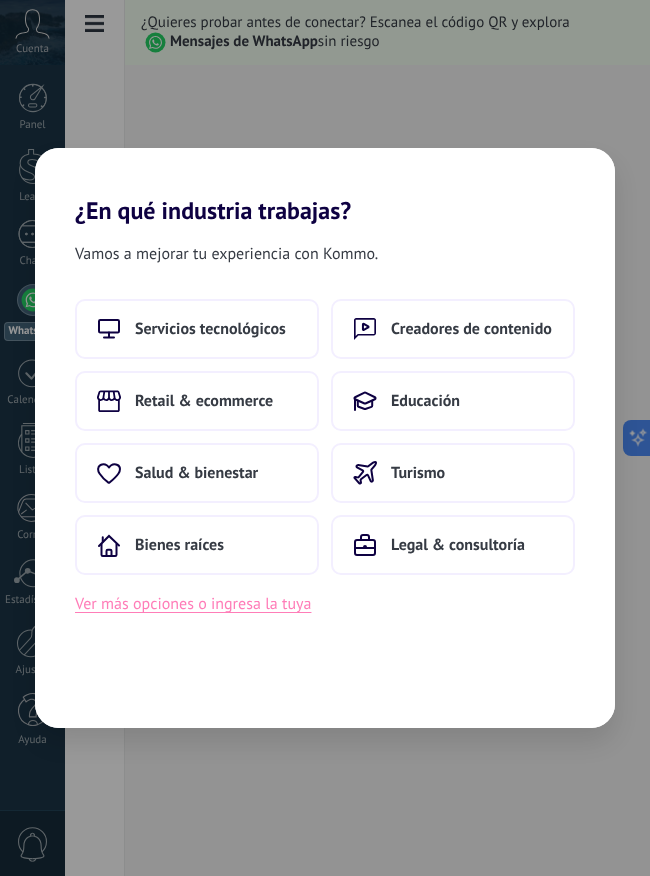 click on "Ver más opciones o ingresa la tuya" at bounding box center [193, 604] 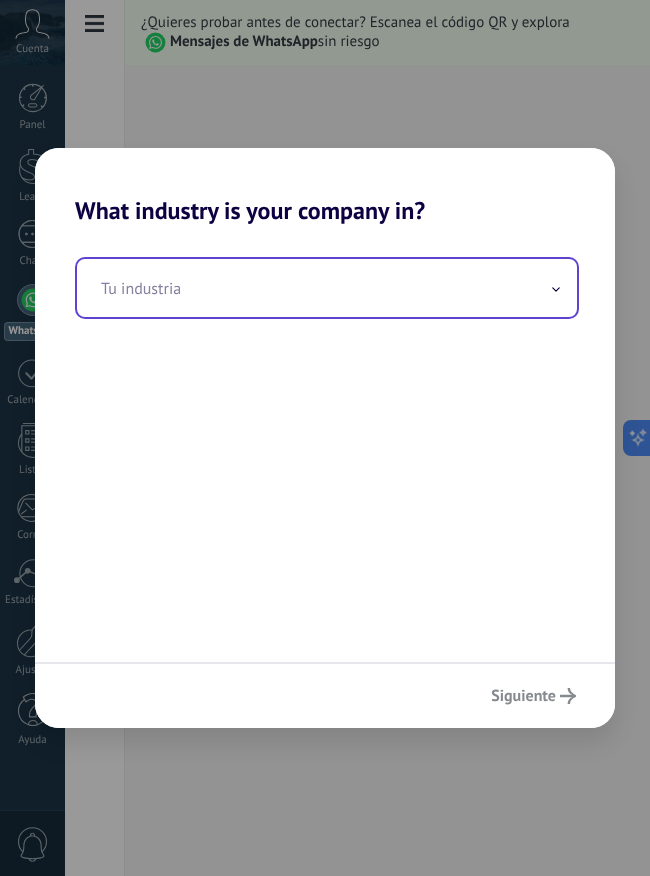 click at bounding box center (327, 288) 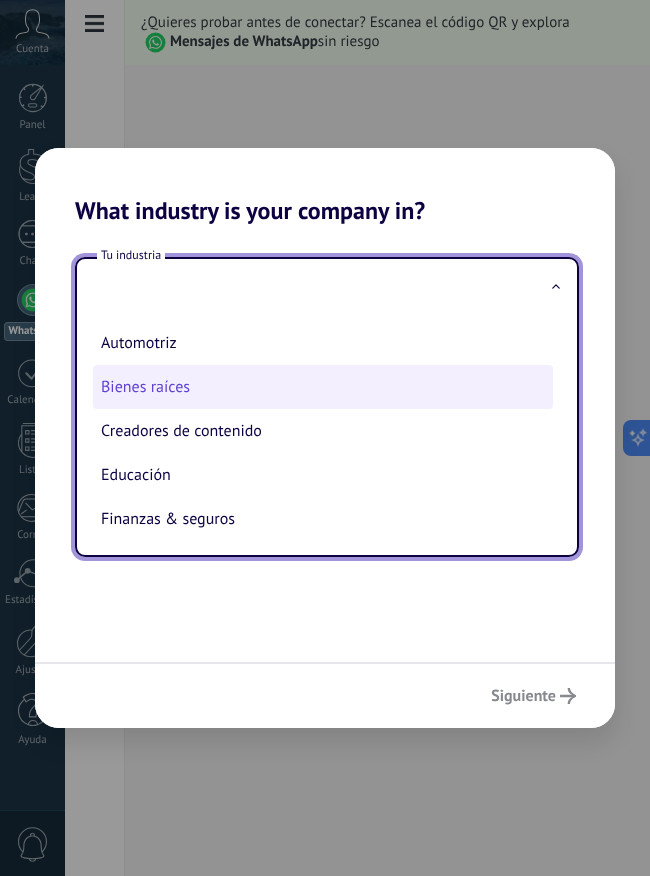 click on "Bienes raíces" at bounding box center [323, 387] 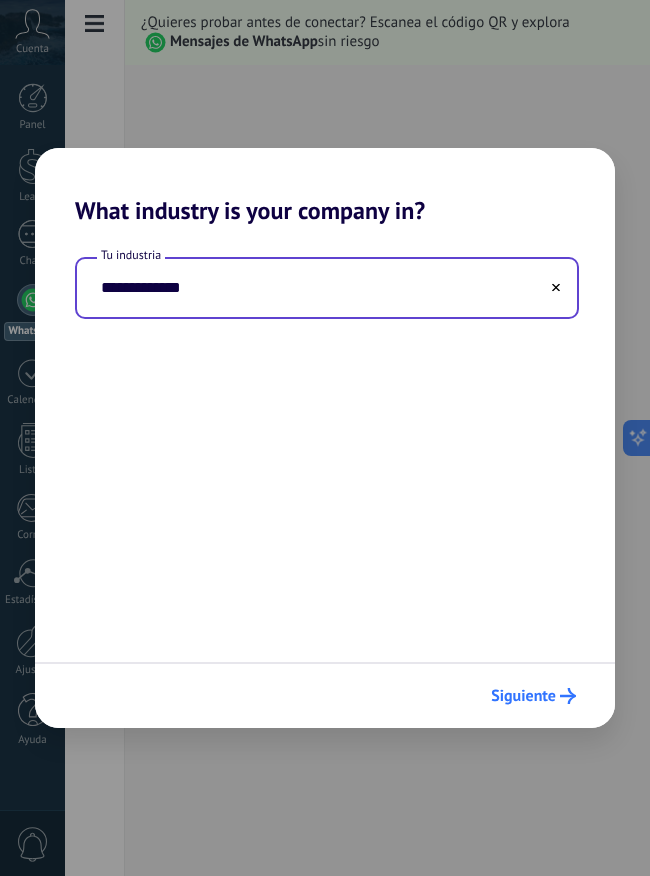 click on "Siguiente" at bounding box center (523, 696) 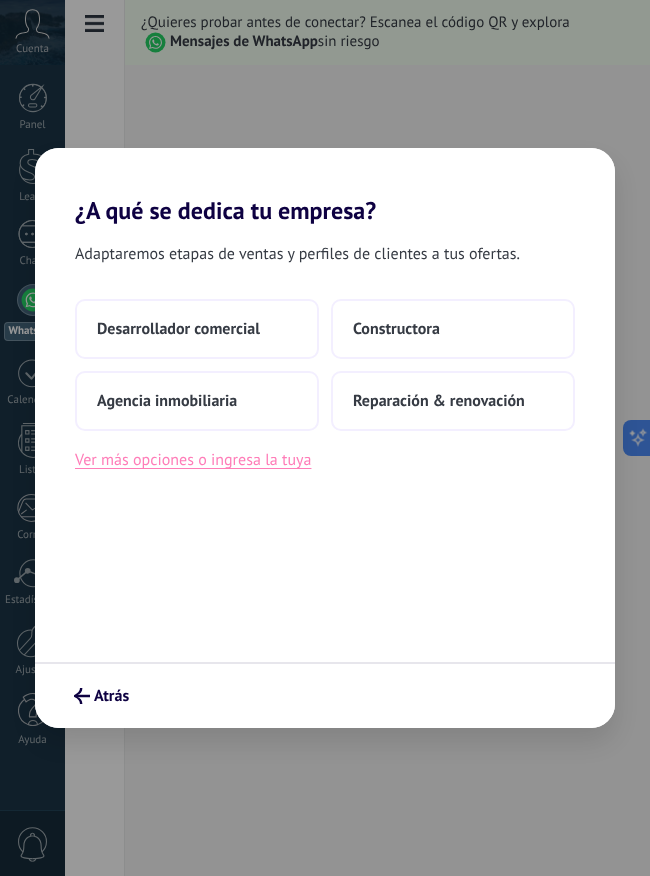 click on "Ver más opciones o ingresa la tuya" at bounding box center [193, 460] 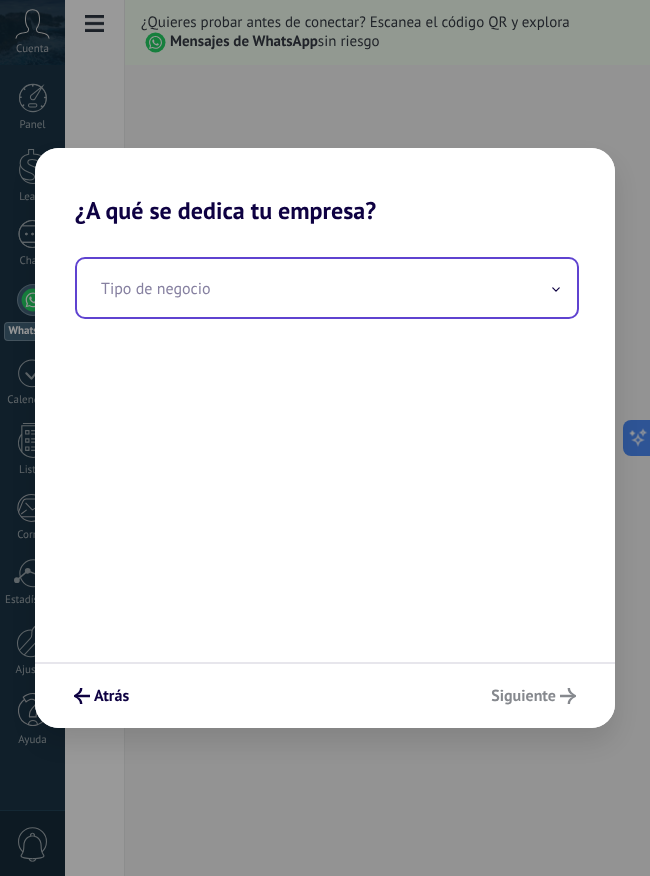 click at bounding box center (327, 288) 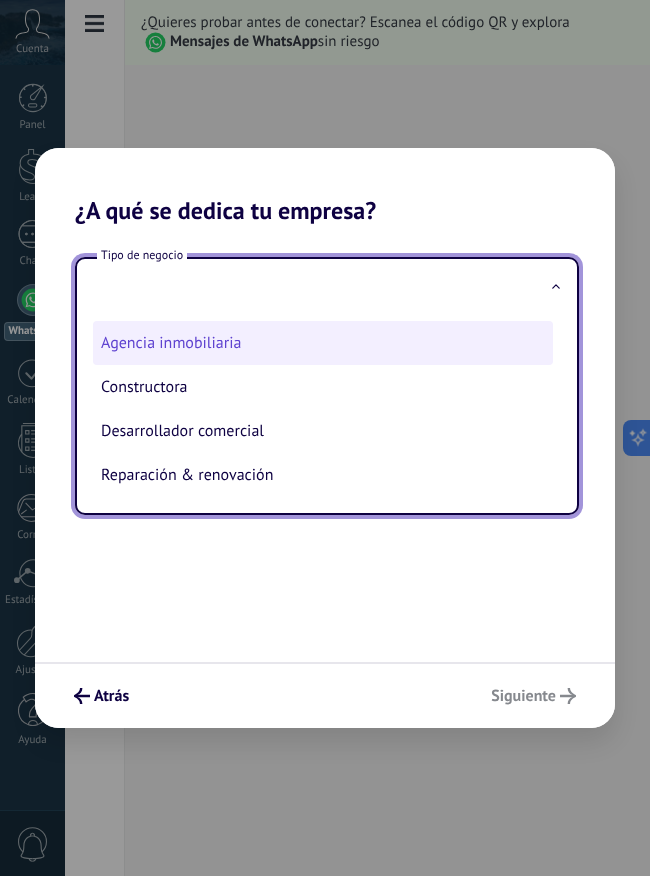 click on "Agencia inmobiliaria" at bounding box center [323, 343] 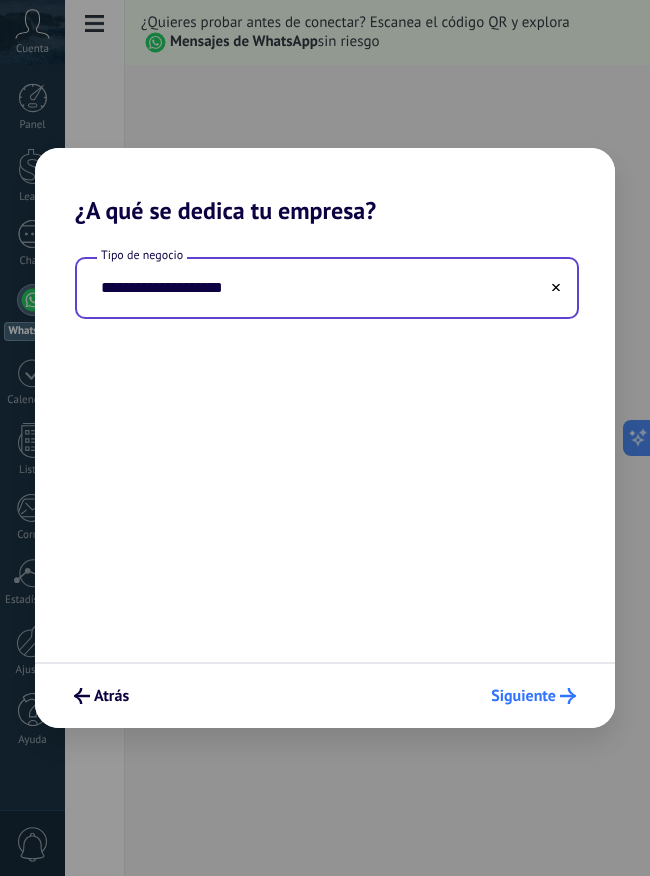 click on "Siguiente" at bounding box center (82, 696) 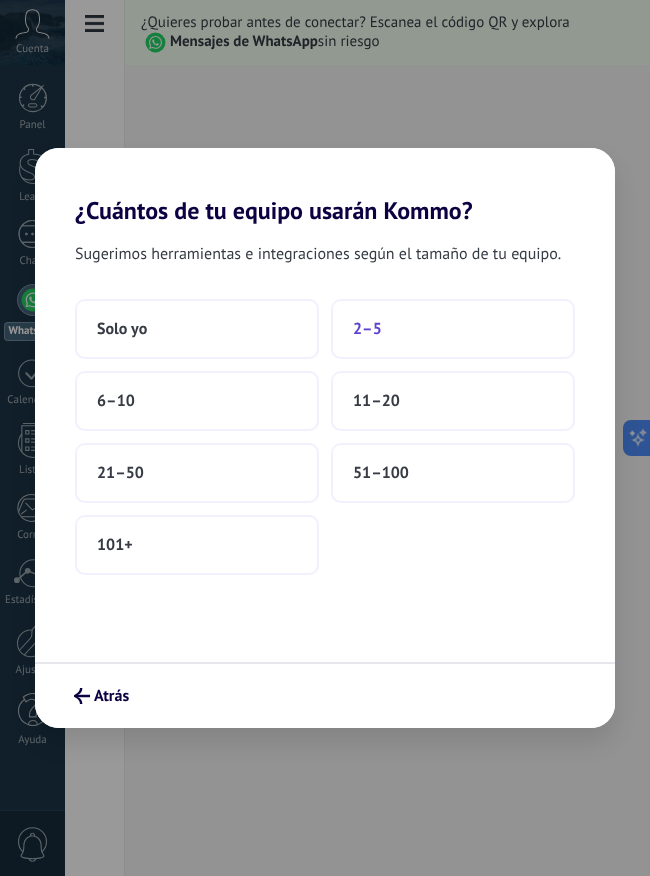 click on "2–5" at bounding box center [453, 329] 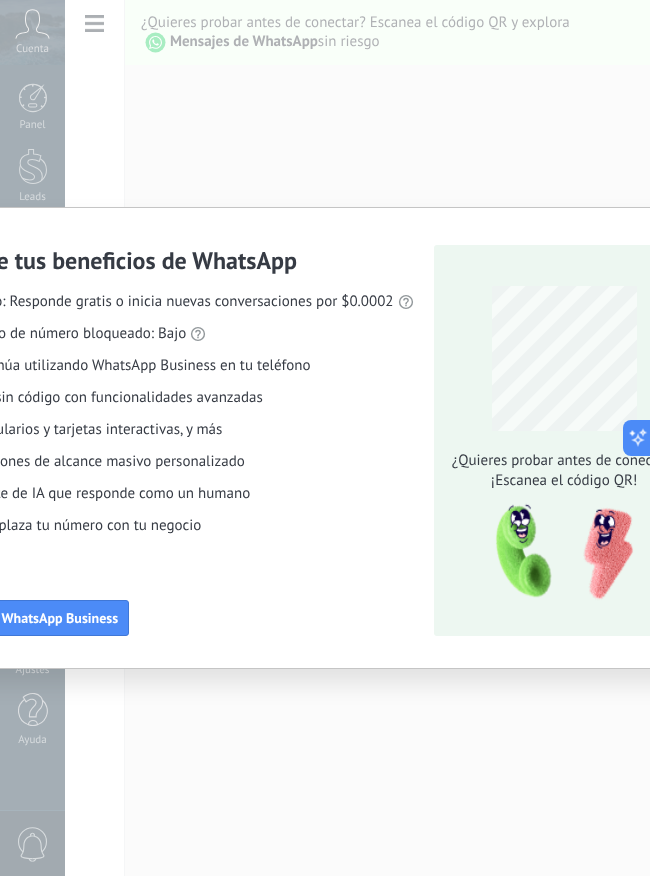 click on "Conoce tus beneficios de WhatsApp Precio: Responde gratis o inicia nuevas conversaciones por $0.0002 Riesgo de número bloqueado: Bajo Continúa utilizando WhatsApp Business en tu teléfono Bots sin código con funcionalidades avanzadas Formularios y tarjetas interactivas, y más Difusiones de alcance masivo personalizado Agente de IA que responde como un humano Reemplaza tu número con tu negocio Conectar WhatsApp Business ¿Quieres probar antes de conectar? ¡Escanea el código QR!" at bounding box center (325, 438) 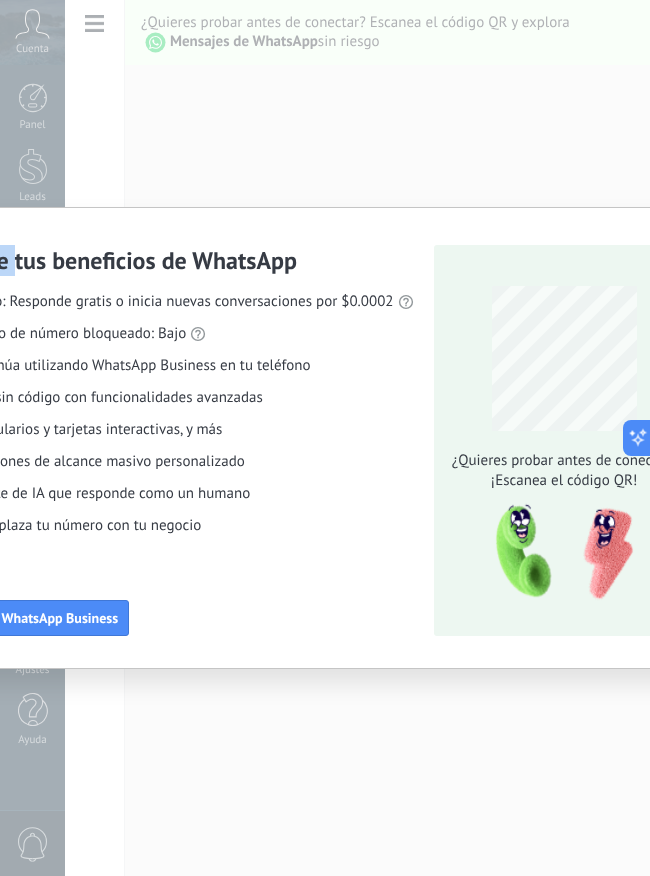 click on "Conoce tus beneficios de WhatsApp Precio: Responde gratis o inicia nuevas conversaciones por $0.0002 Riesgo de número bloqueado: Bajo Continúa utilizando WhatsApp Business en tu teléfono Bots sin código con funcionalidades avanzadas Formularios y tarjetas interactivas, y más Difusiones de alcance masivo personalizado Agente de IA que responde como un humano Reemplaza tu número con tu negocio Conectar WhatsApp Business ¿Quieres probar antes de conectar? ¡Escanea el código QR!" at bounding box center (325, 438) 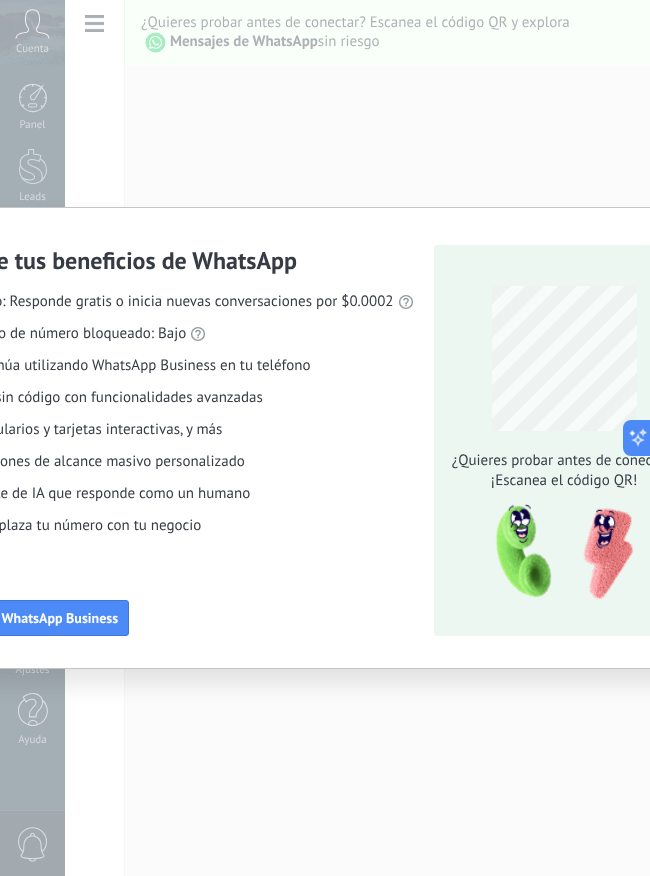click on "Conoce tus beneficios de WhatsApp Precio: Responde gratis o inicia nuevas conversaciones por $0.0002 Riesgo de número bloqueado: Bajo Continúa utilizando WhatsApp Business en tu teléfono Bots sin código con funcionalidades avanzadas Formularios y tarjetas interactivas, y más Difusiones de alcance masivo personalizado Agente de IA que responde como un humano Reemplaza tu número con tu negocio Conectar WhatsApp Business ¿Quieres probar antes de conectar? ¡Escanea el código QR!" at bounding box center [325, 438] 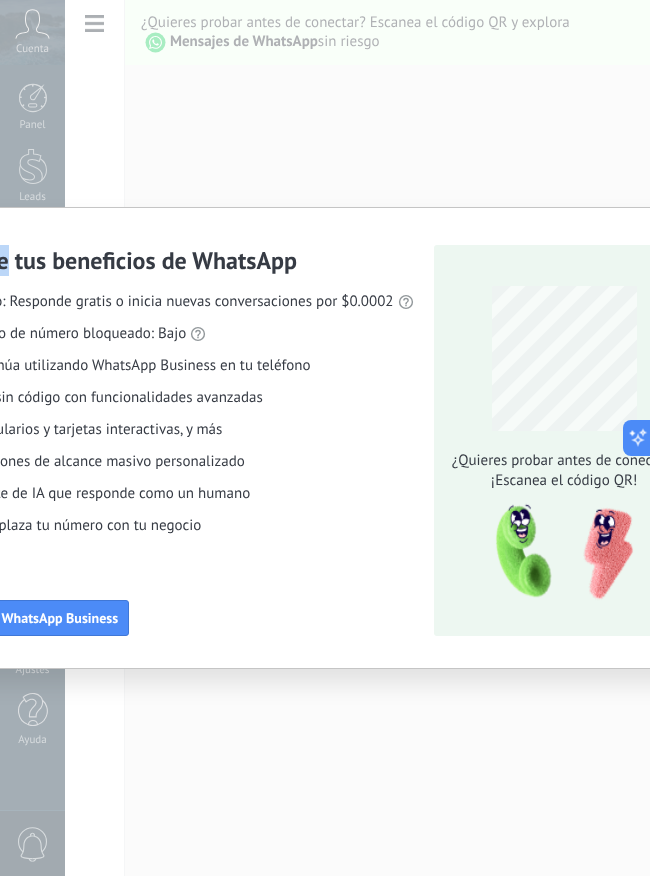 click on "Conoce tus beneficios de WhatsApp Precio: Responde gratis o inicia nuevas conversaciones por $0.0002 Riesgo de número bloqueado: Bajo Continúa utilizando WhatsApp Business en tu teléfono Bots sin código con funcionalidades avanzadas Formularios y tarjetas interactivas, y más Difusiones de alcance masivo personalizado Agente de IA que responde como un humano Reemplaza tu número con tu negocio Conectar WhatsApp Business ¿Quieres probar antes de conectar? ¡Escanea el código QR!" at bounding box center (325, 438) 